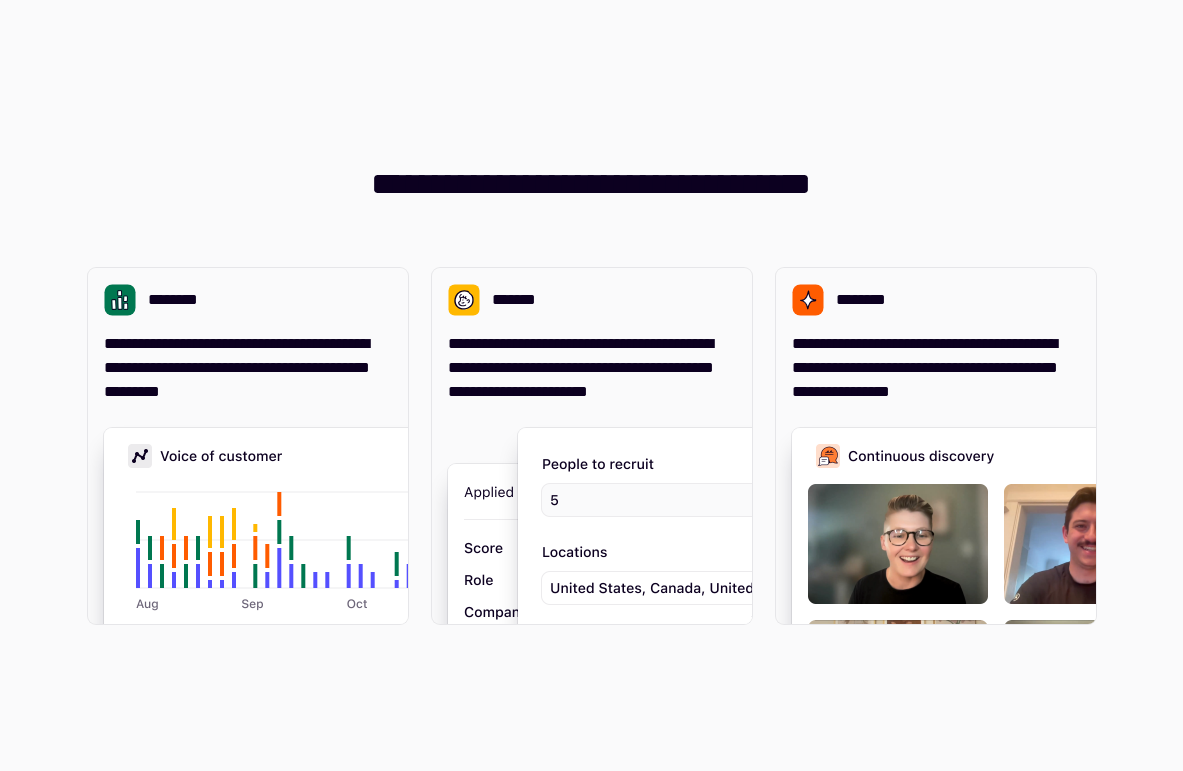 scroll, scrollTop: 0, scrollLeft: 0, axis: both 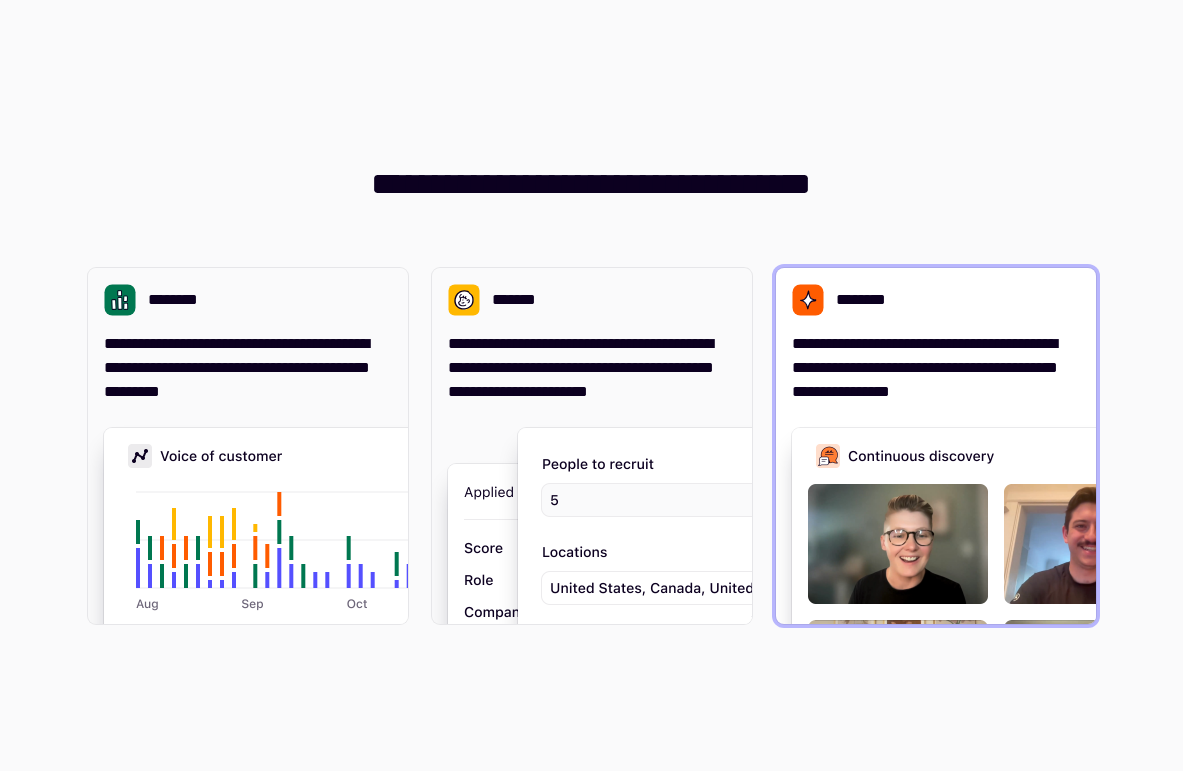 click on "**********" at bounding box center (936, 446) 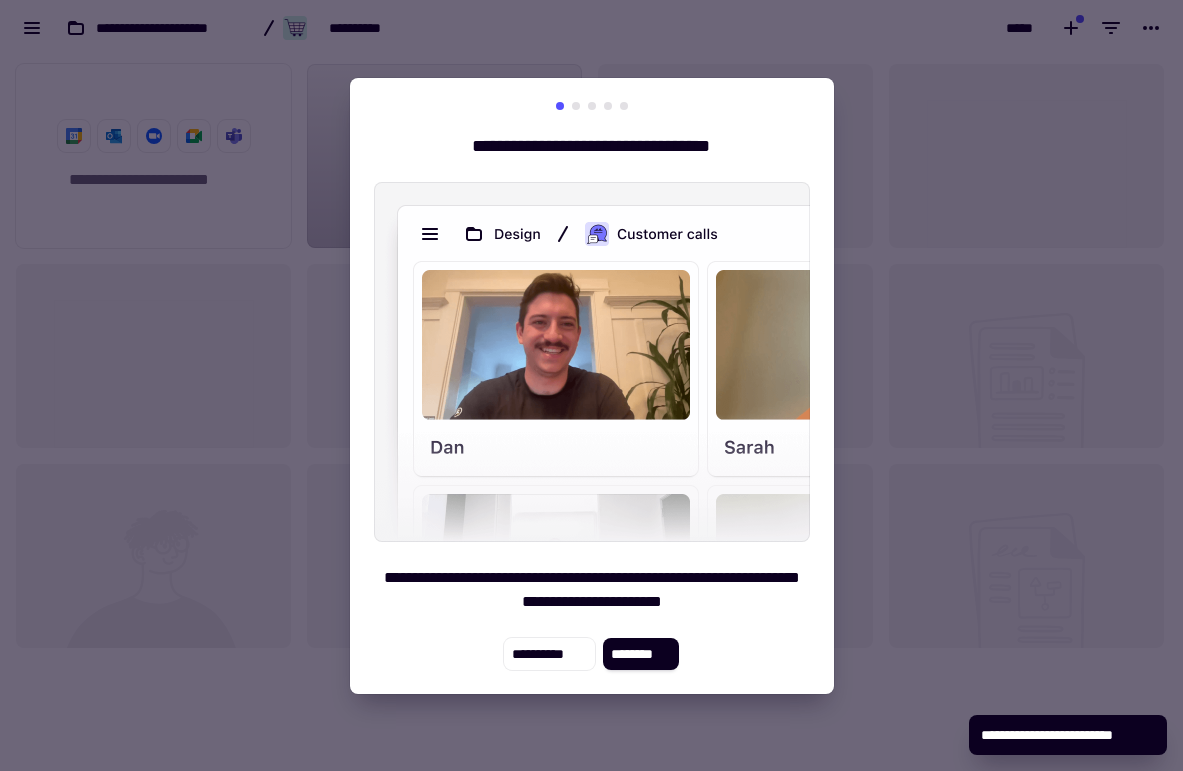 scroll, scrollTop: 1, scrollLeft: 1, axis: both 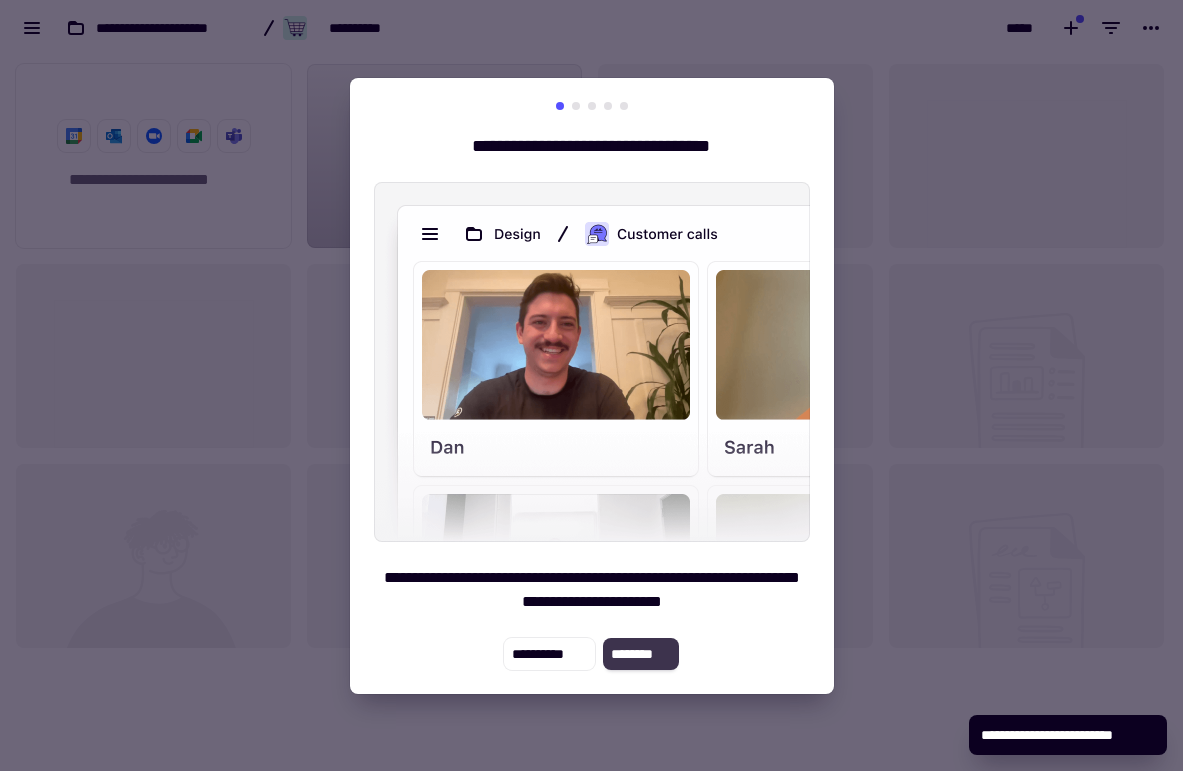 click on "********" 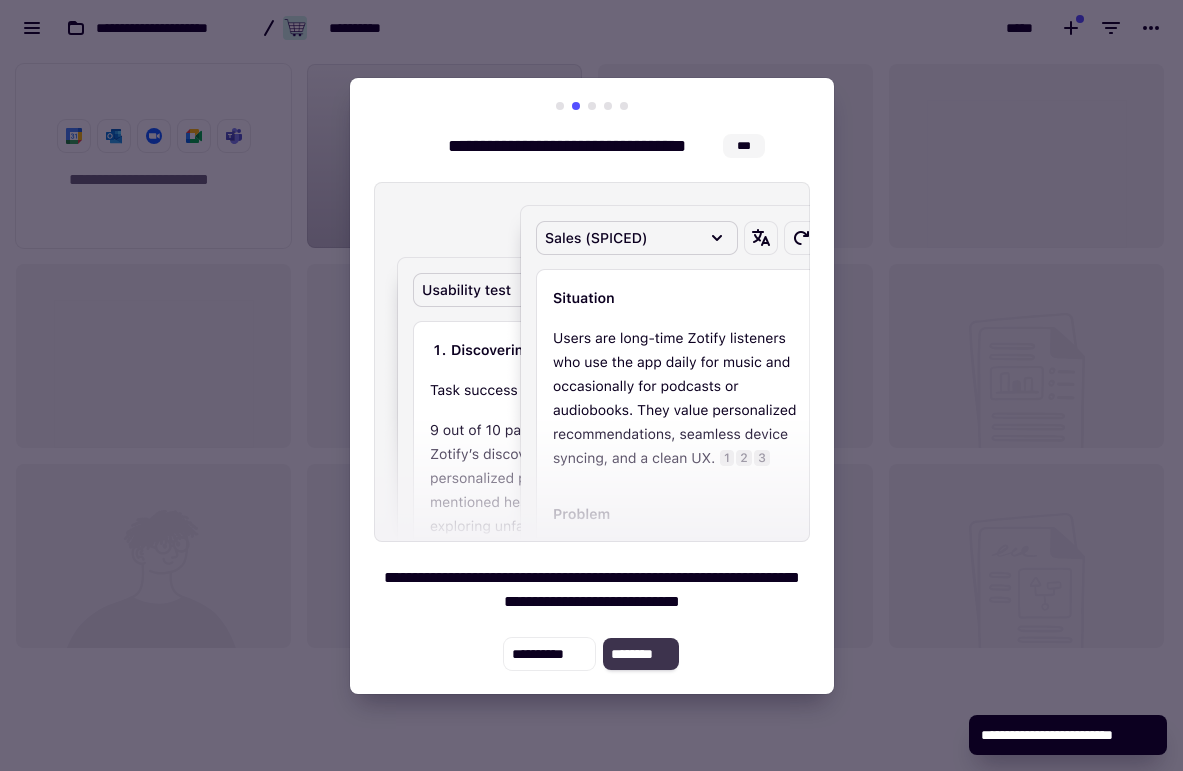 click on "********" 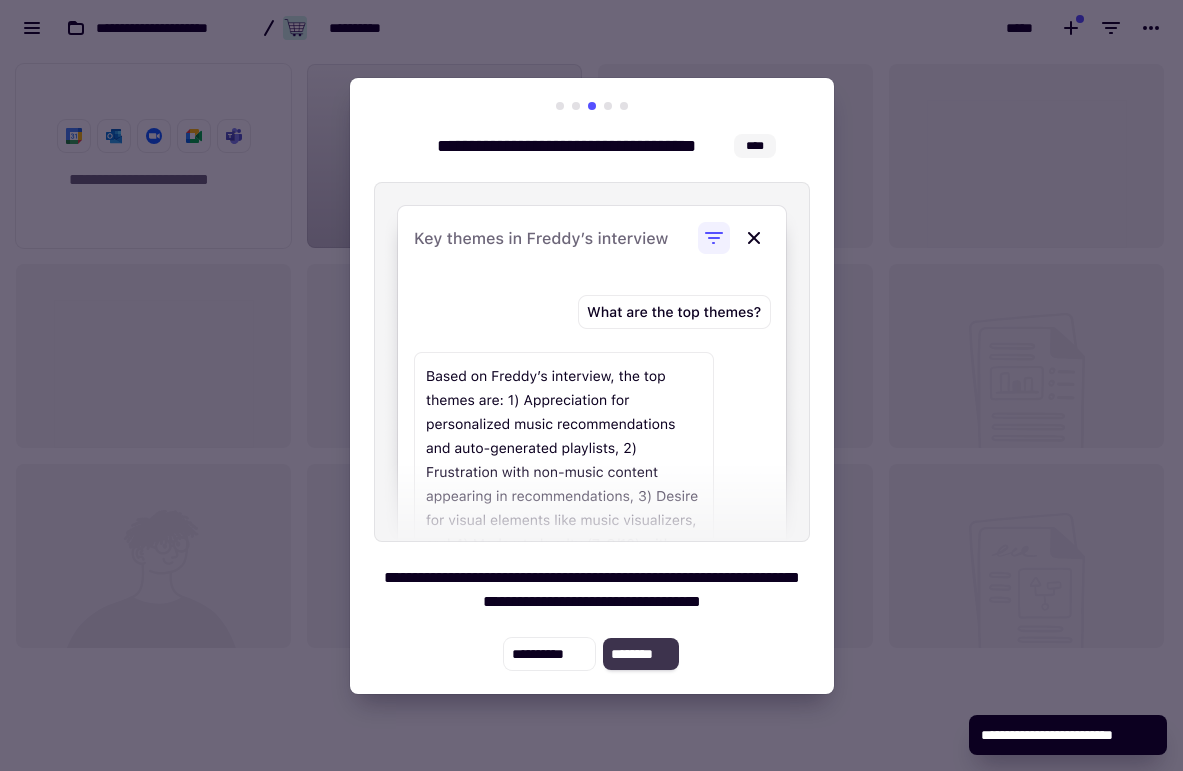 click on "********" 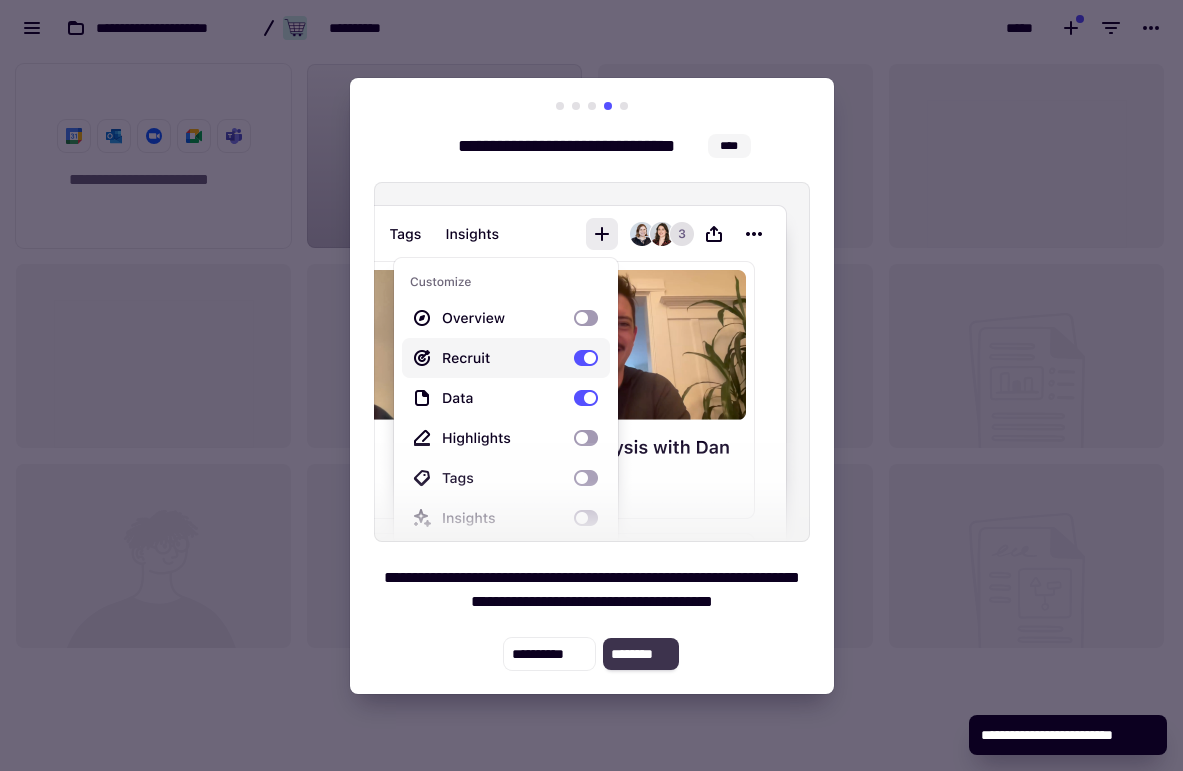 click on "********" 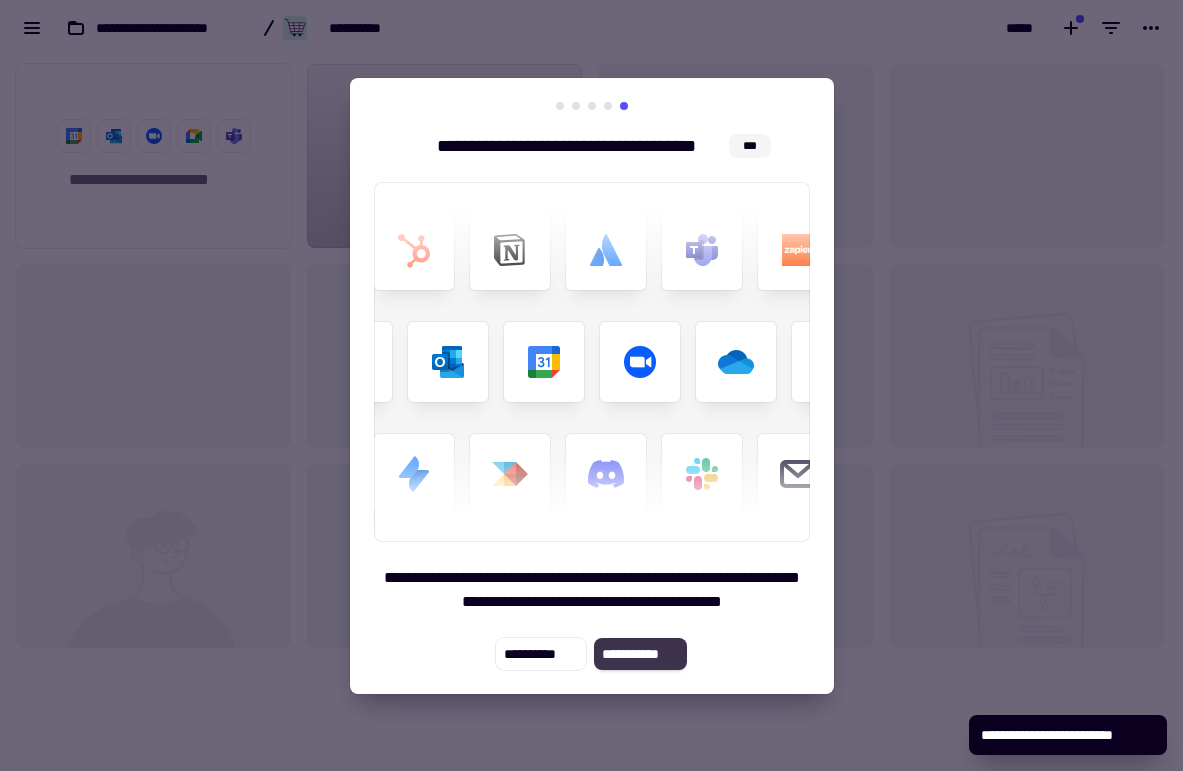 click on "**********" 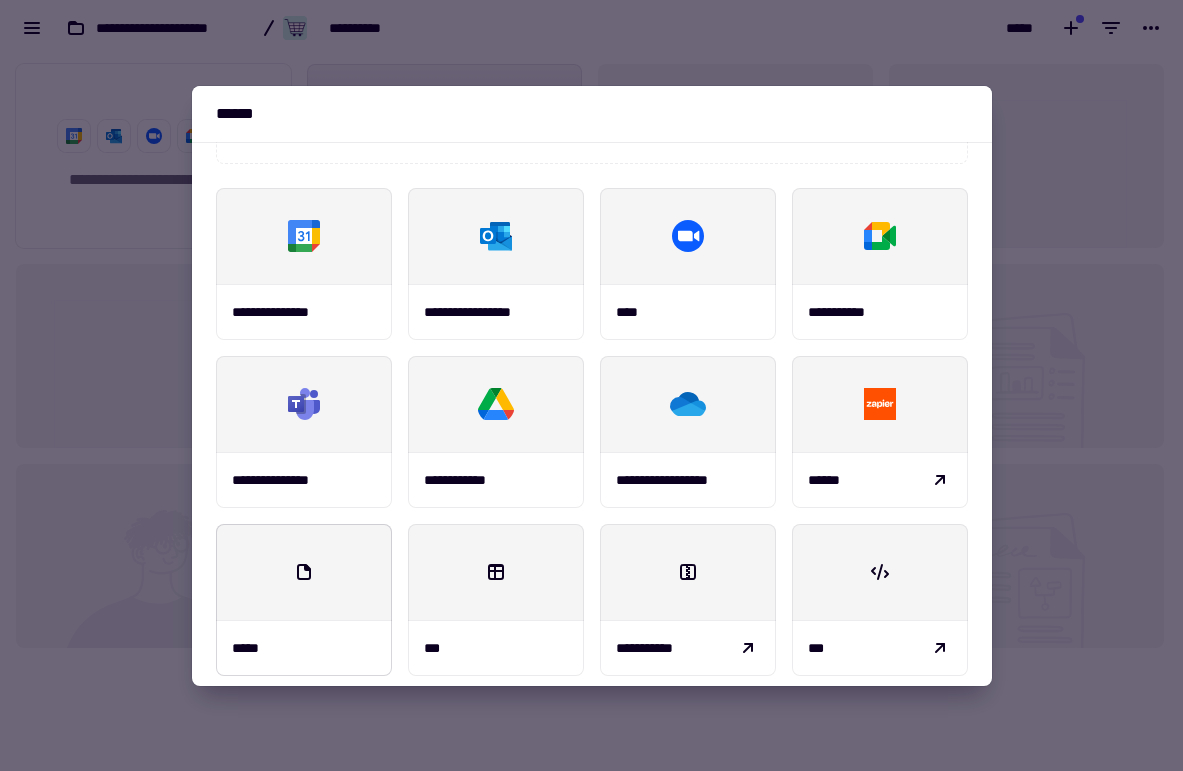 scroll, scrollTop: 218, scrollLeft: 0, axis: vertical 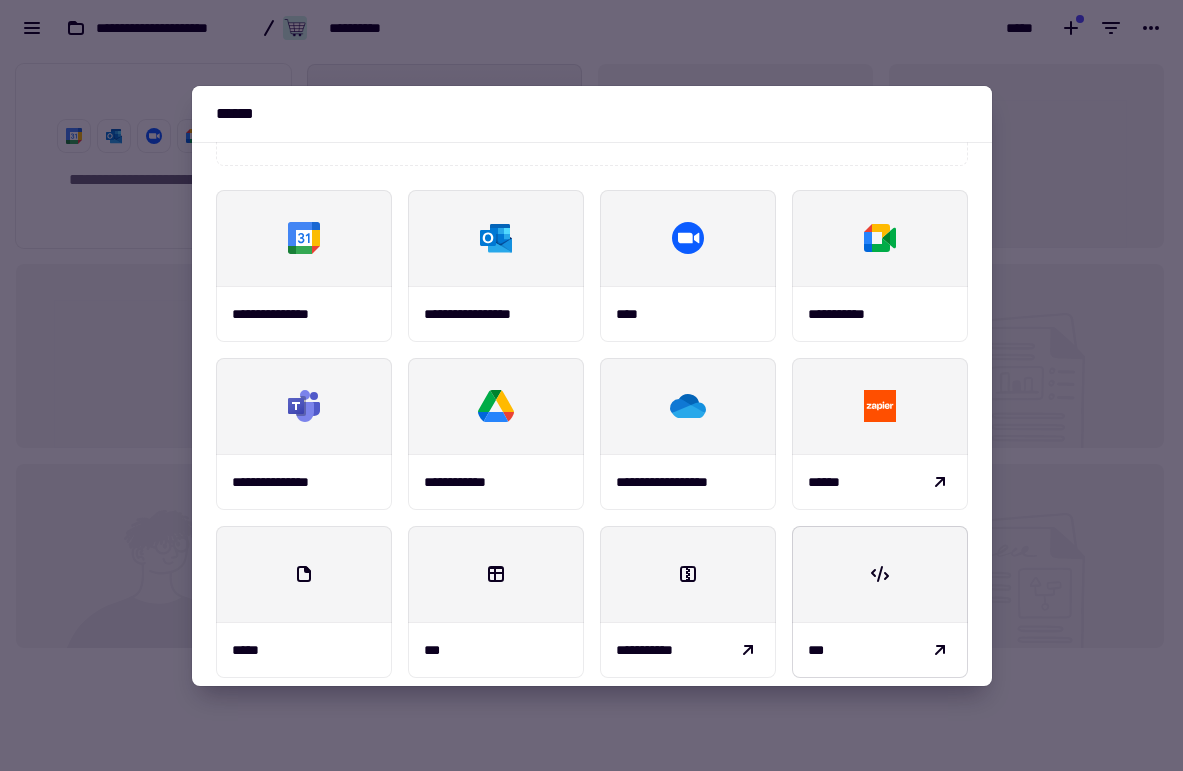 click at bounding box center (880, 574) 